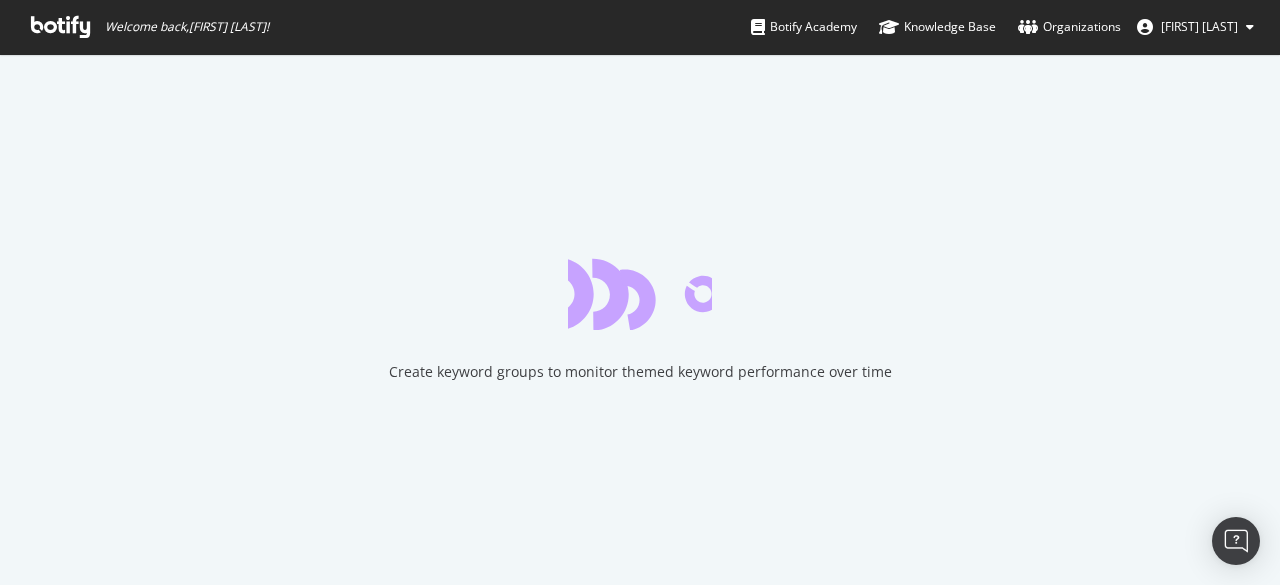 scroll, scrollTop: 0, scrollLeft: 0, axis: both 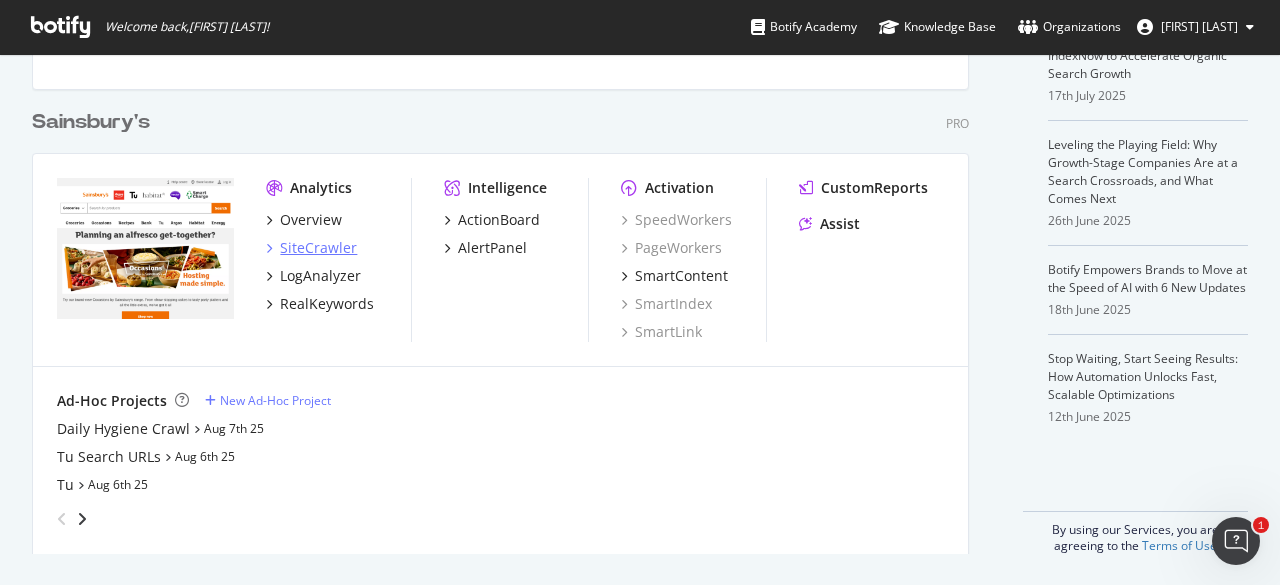 click on "SiteCrawler" at bounding box center [318, 248] 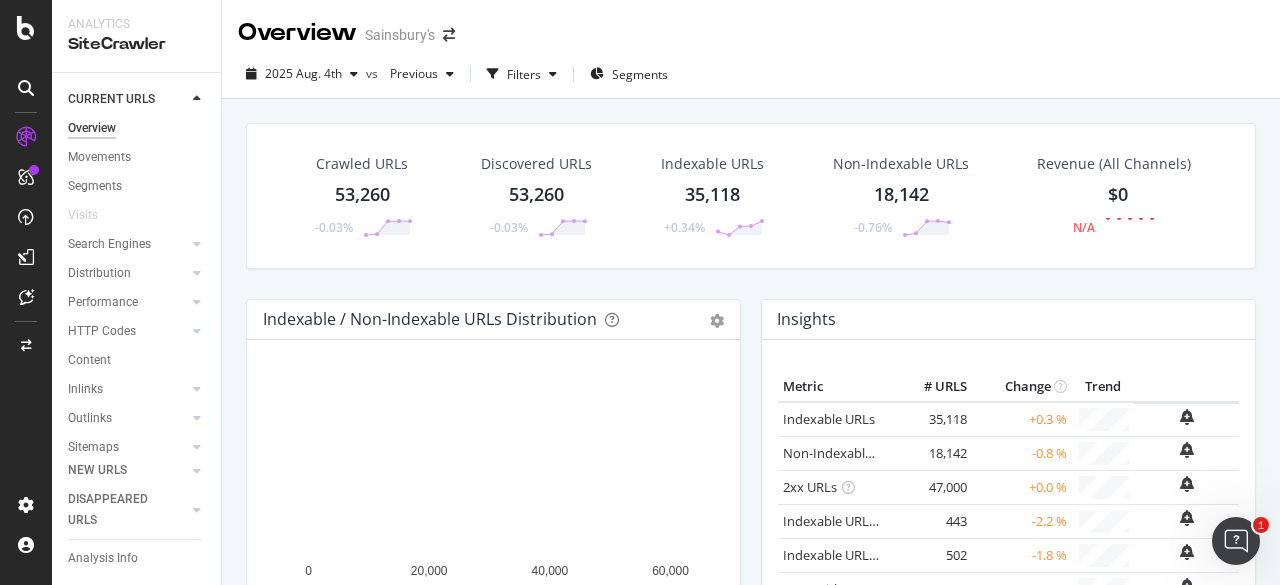 scroll, scrollTop: 300, scrollLeft: 0, axis: vertical 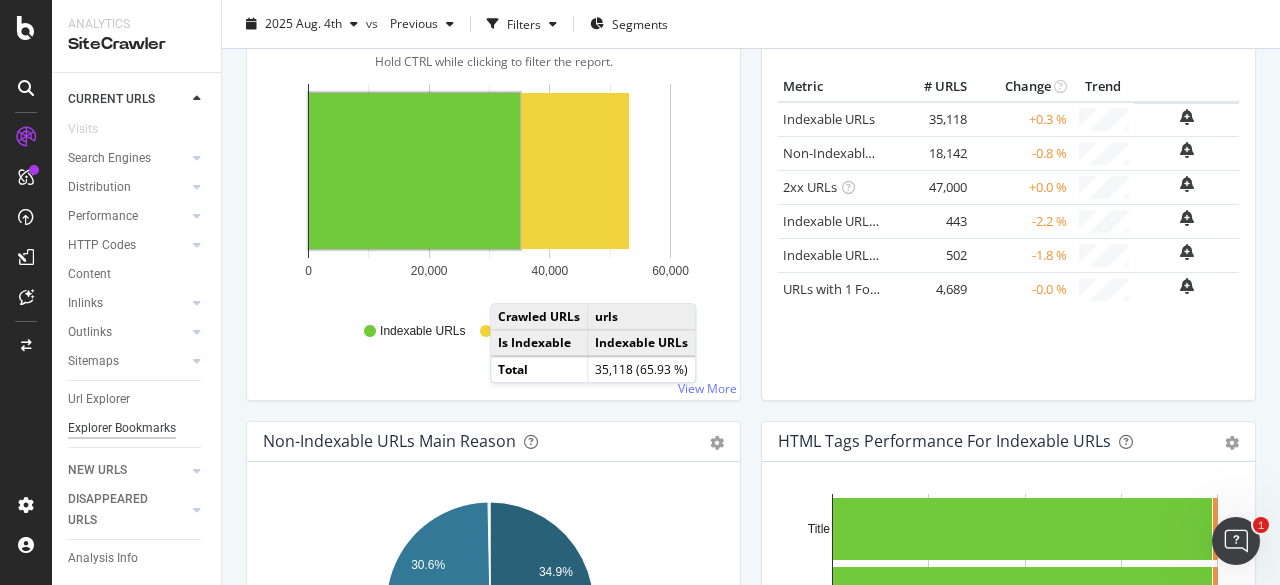 click on "Explorer Bookmarks" at bounding box center (122, 428) 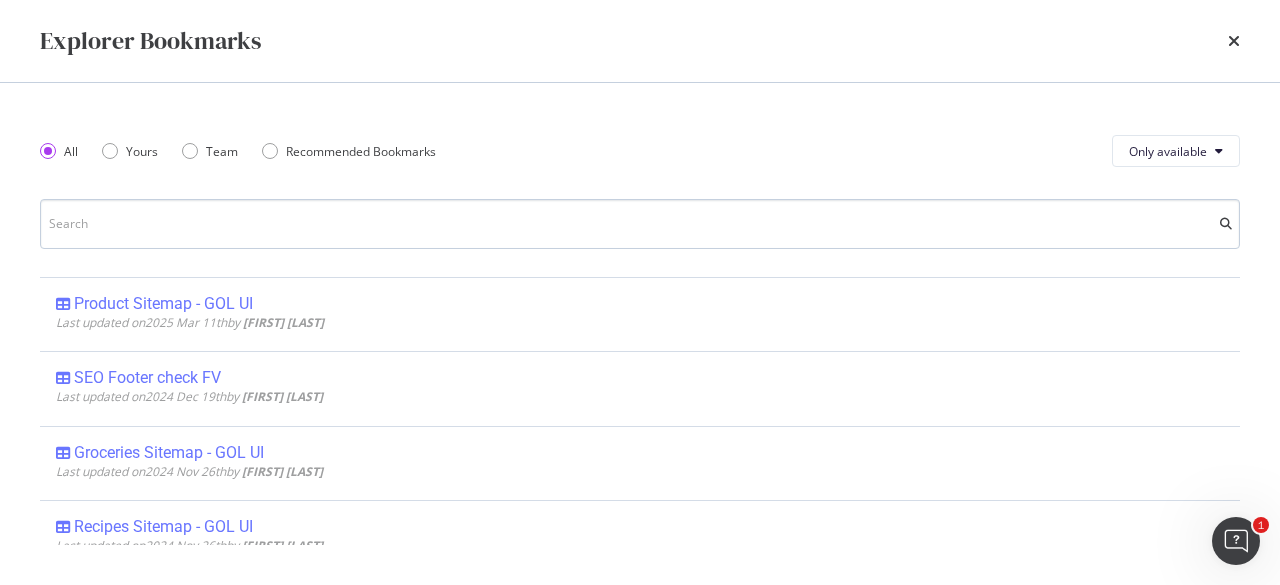 click at bounding box center [640, 224] 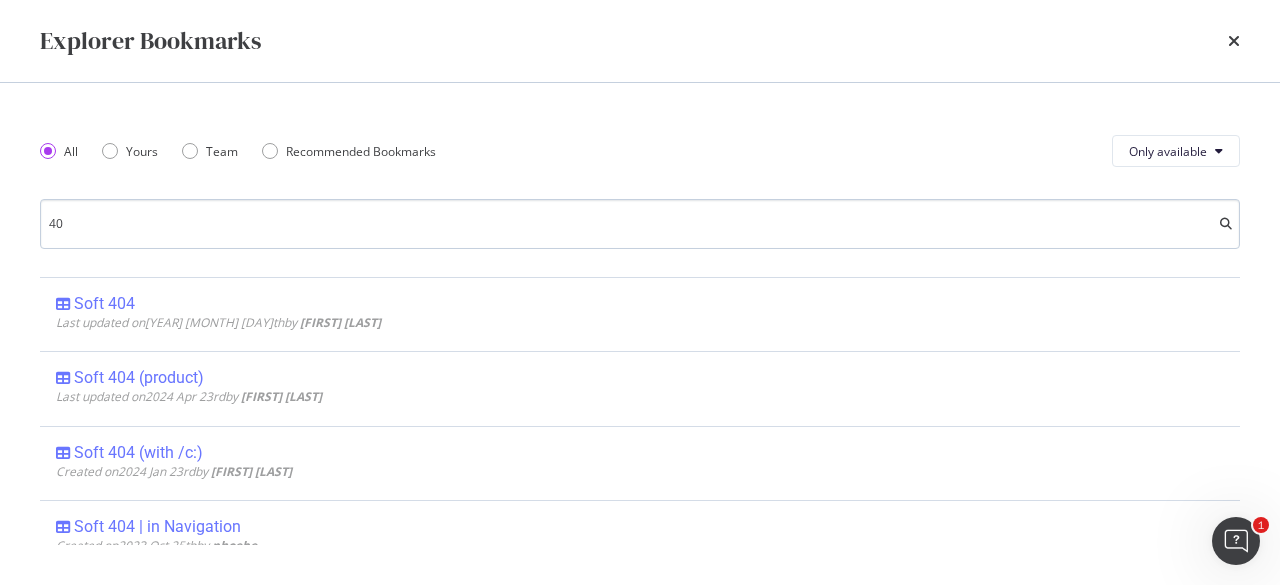 type on "404" 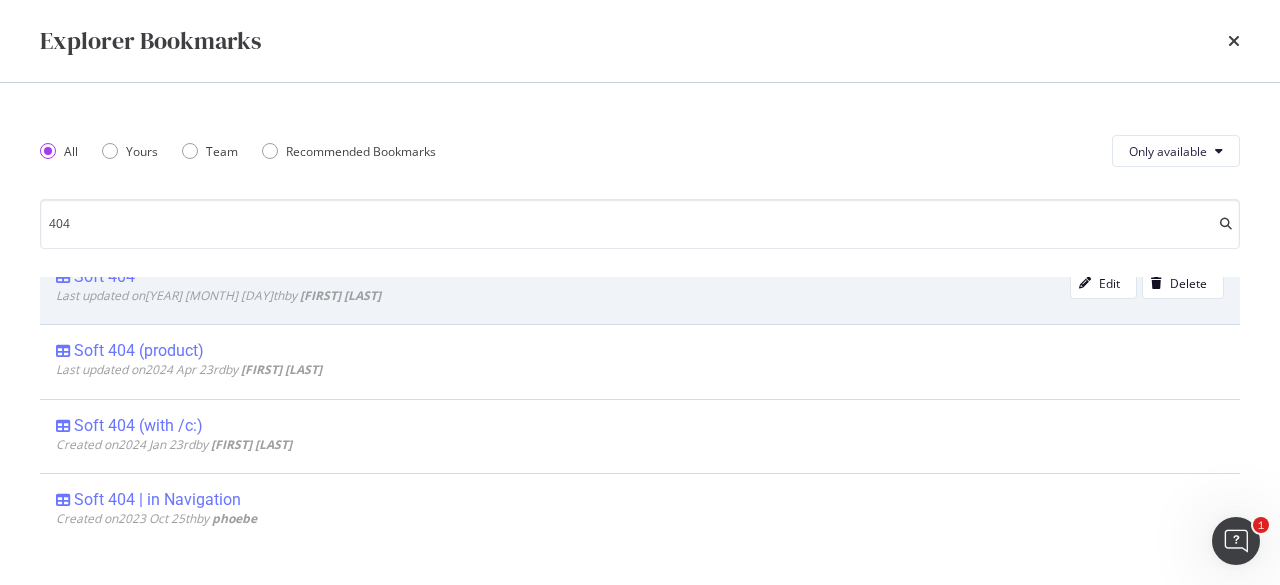 scroll, scrollTop: 0, scrollLeft: 0, axis: both 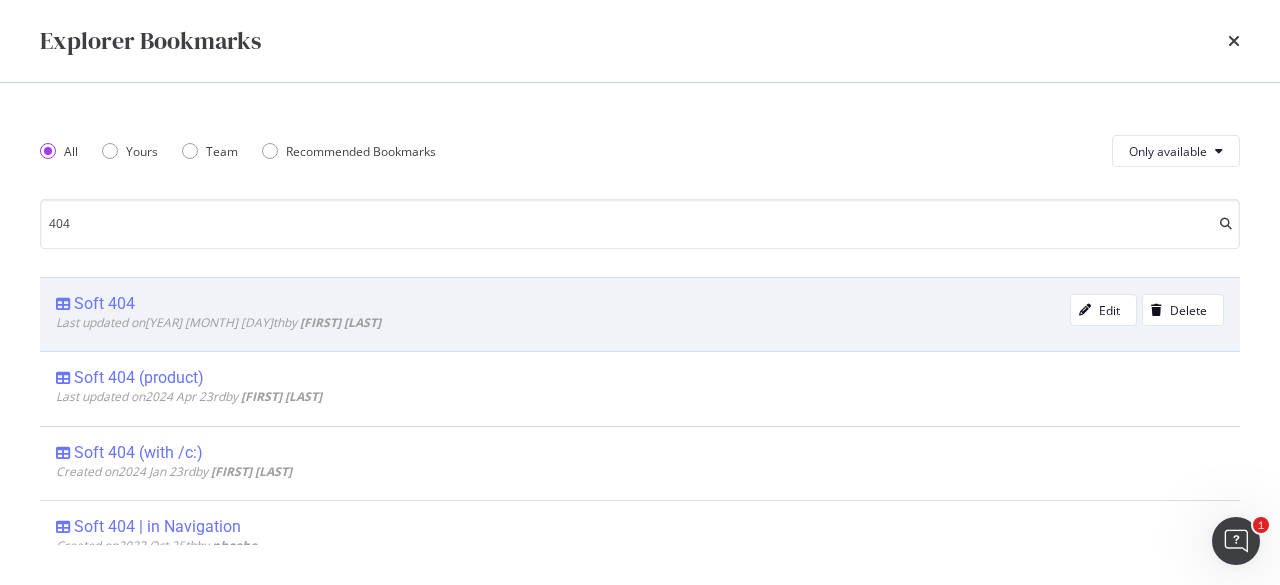 click on "Soft 404" at bounding box center [104, 304] 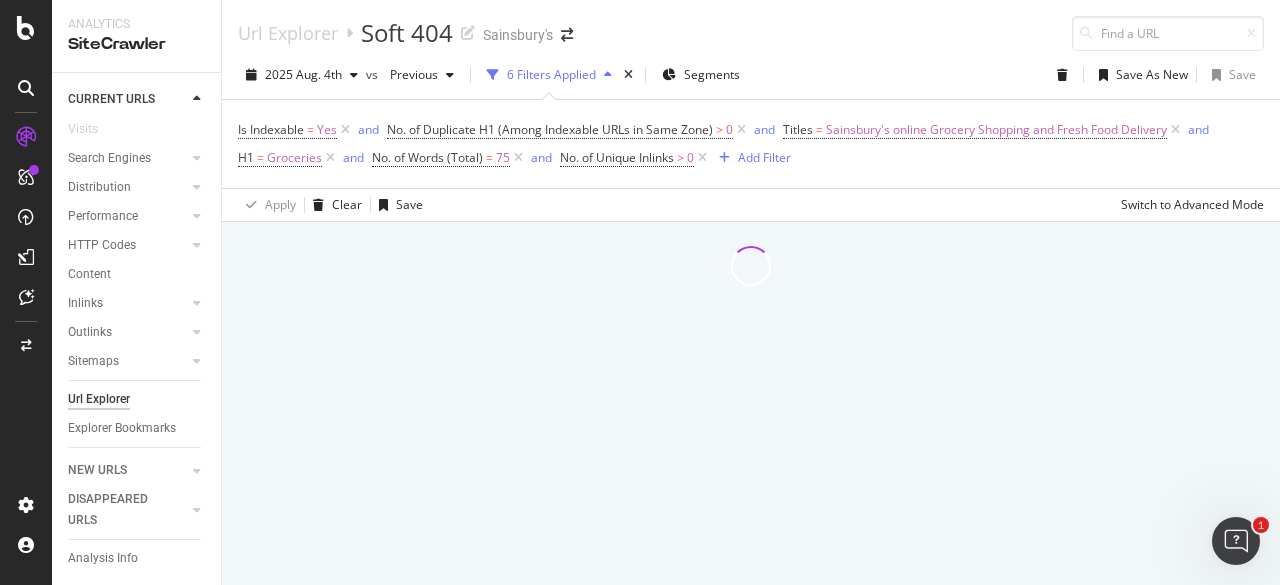 scroll, scrollTop: 0, scrollLeft: 0, axis: both 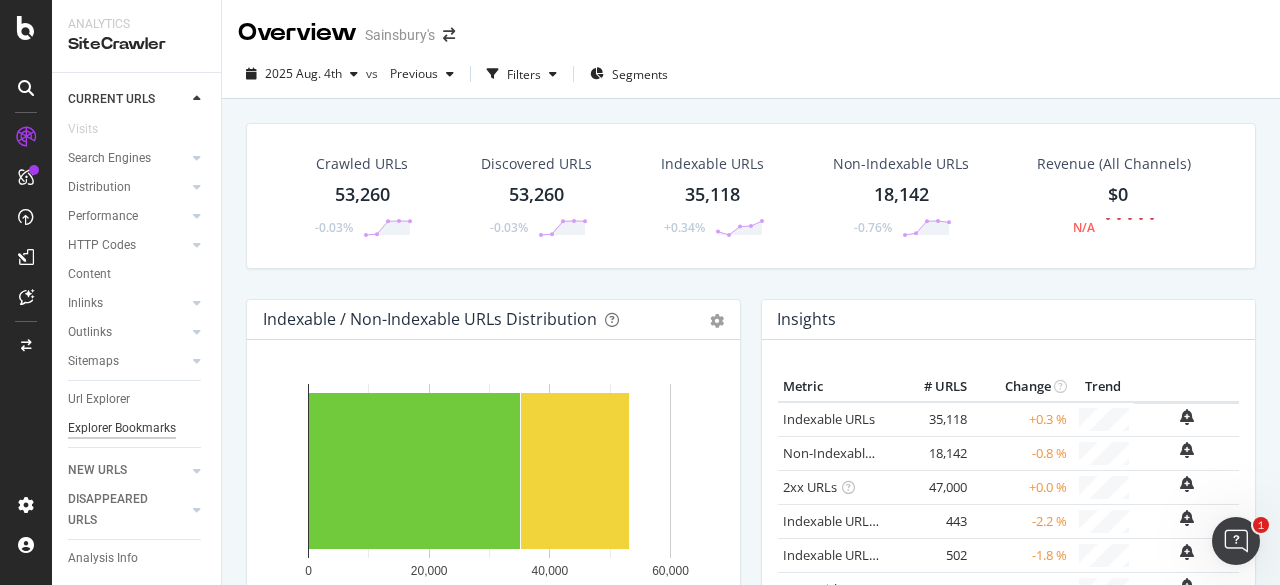 click on "Explorer Bookmarks" at bounding box center (122, 428) 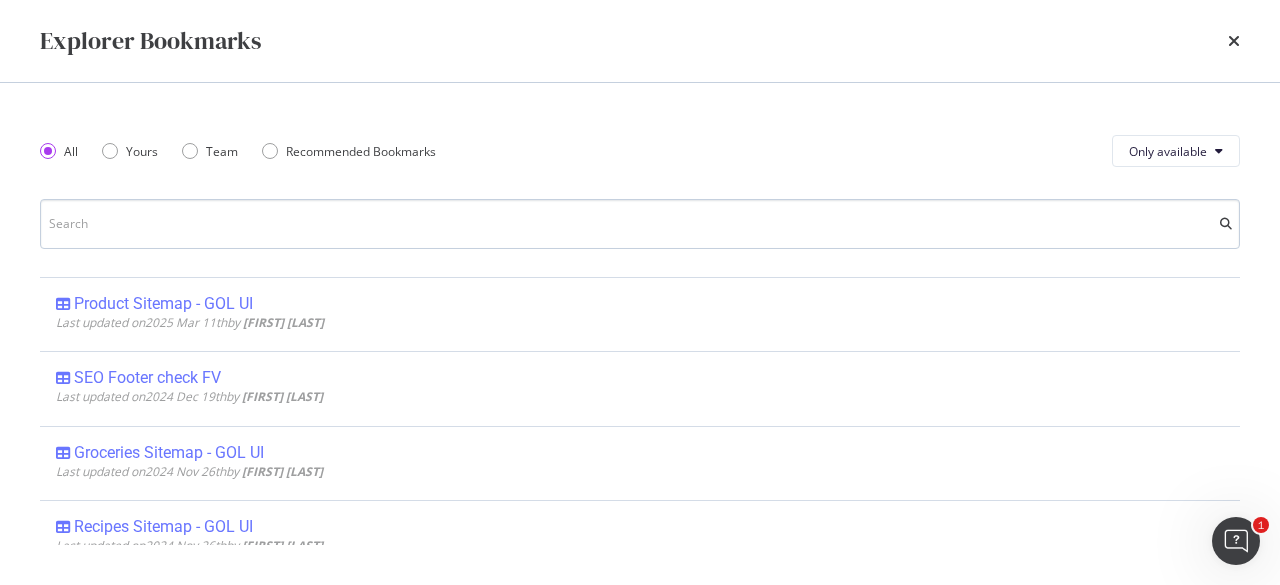 click at bounding box center (640, 224) 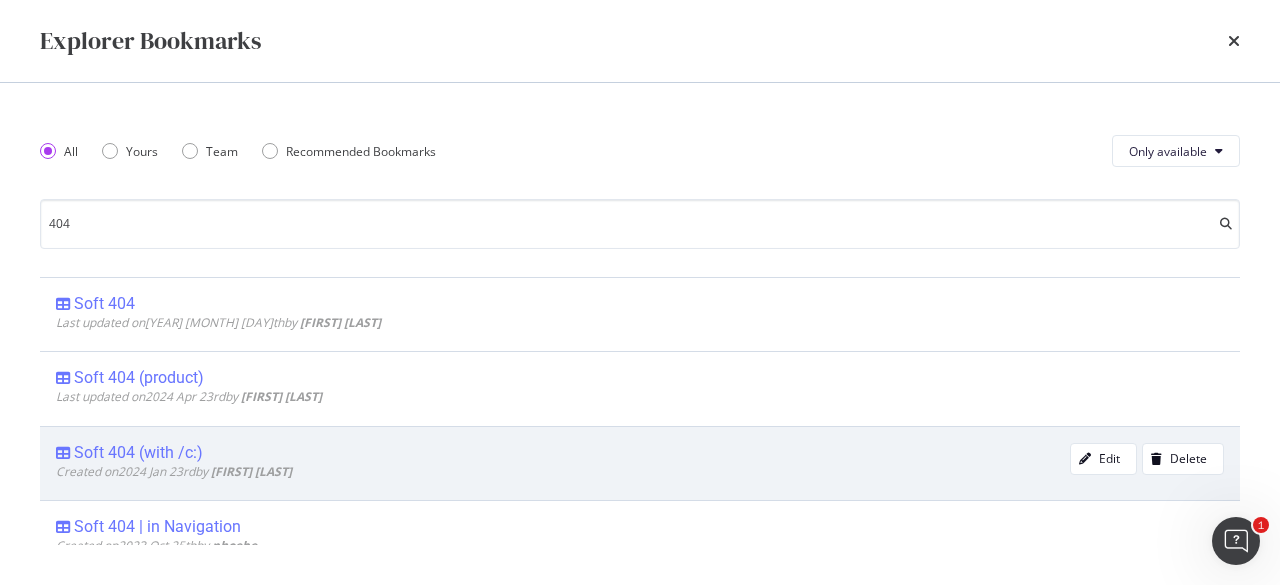 scroll, scrollTop: 27, scrollLeft: 0, axis: vertical 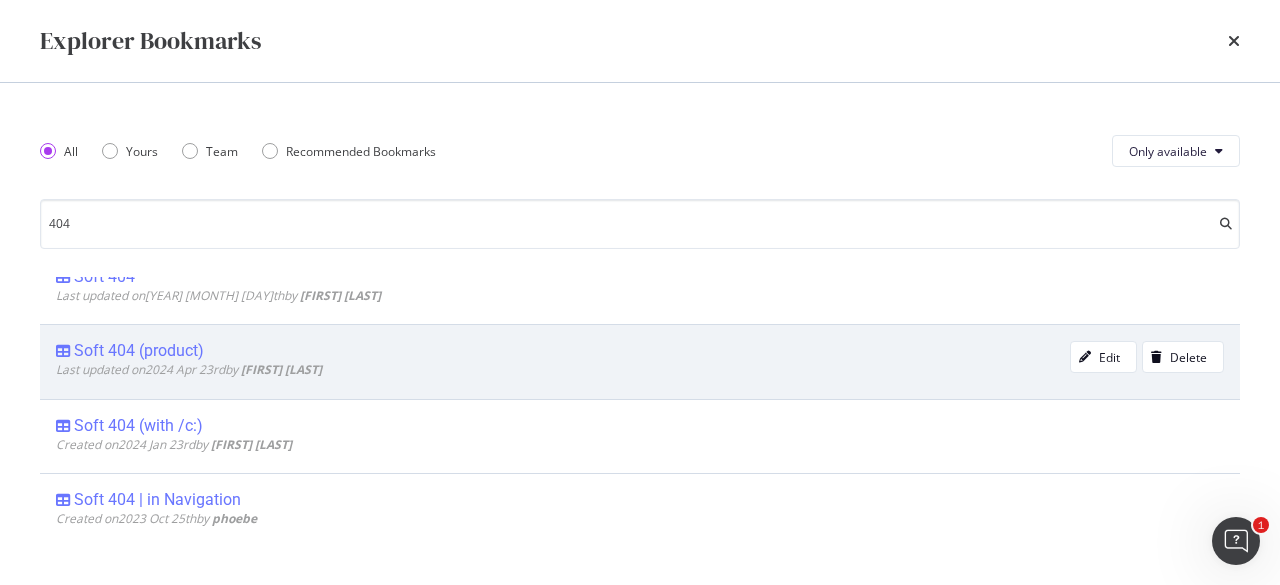 type on "404" 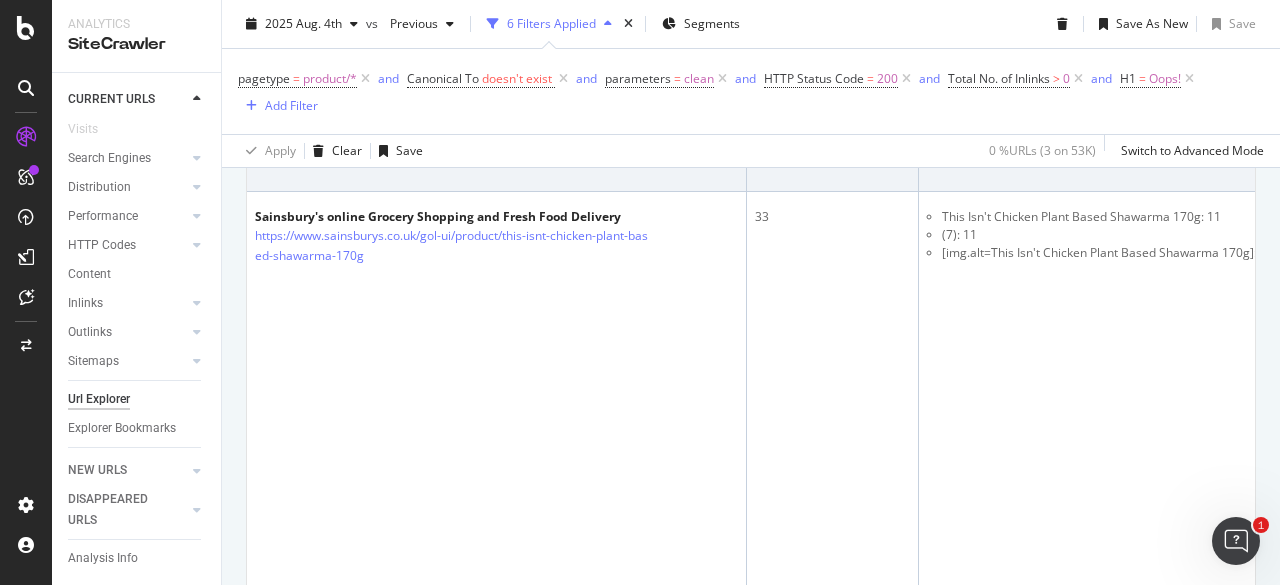 scroll, scrollTop: 1032, scrollLeft: 0, axis: vertical 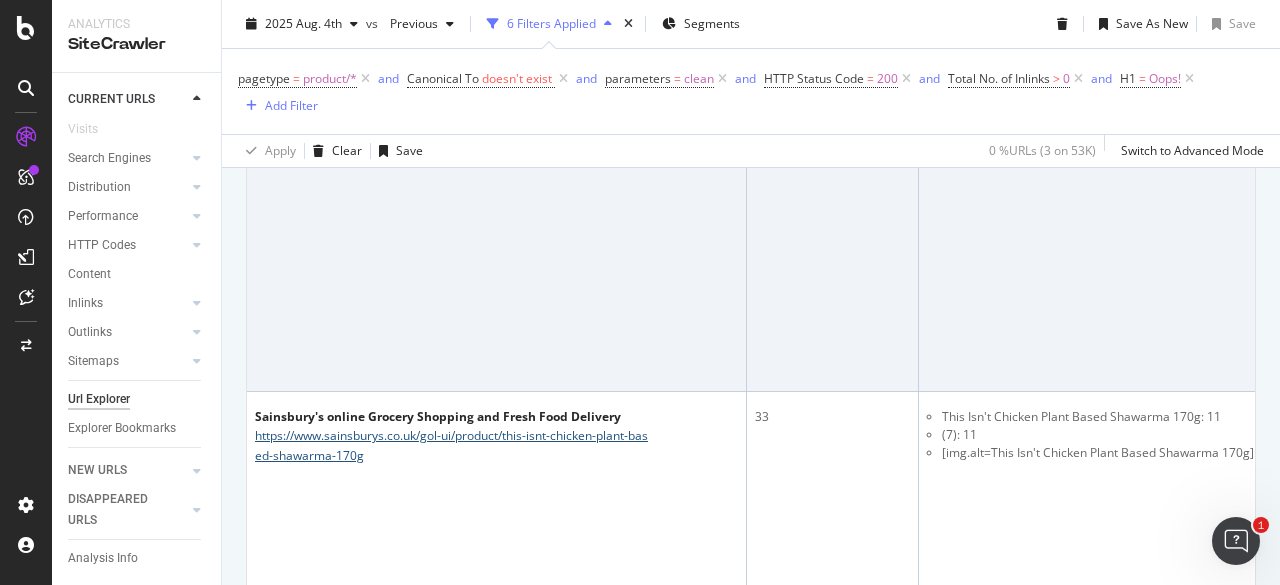click on "https://www.sainsburys.co.uk/gol-ui/product/this-isnt-chicken-plant-based-shawarma-170g" at bounding box center (453, 446) 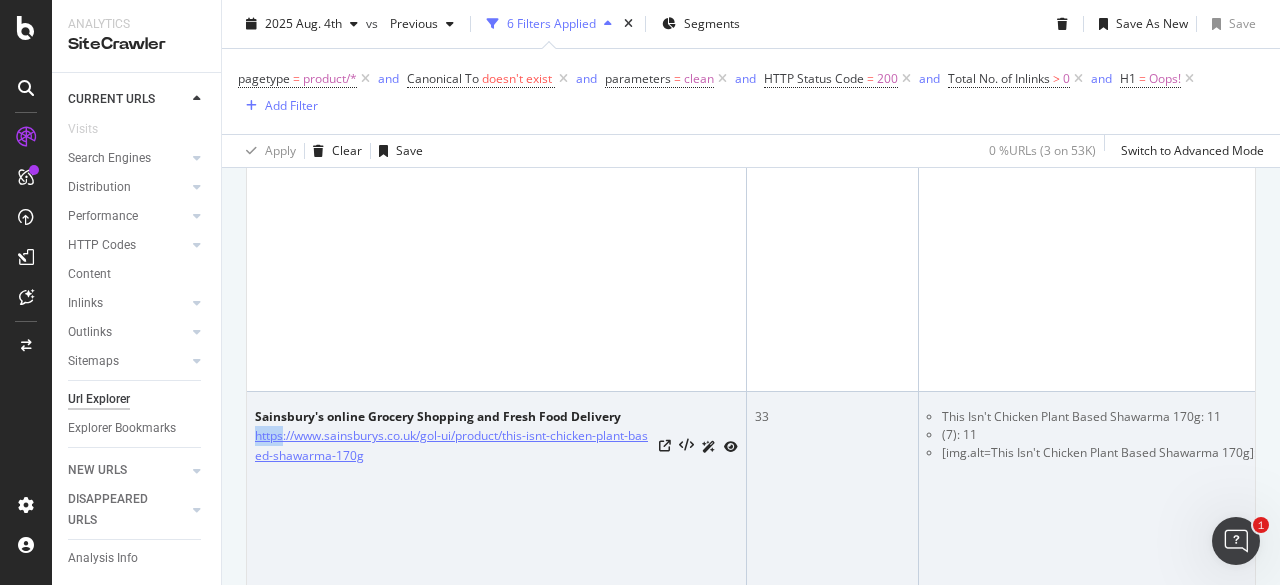 drag, startPoint x: 252, startPoint y: 433, endPoint x: 291, endPoint y: 433, distance: 39 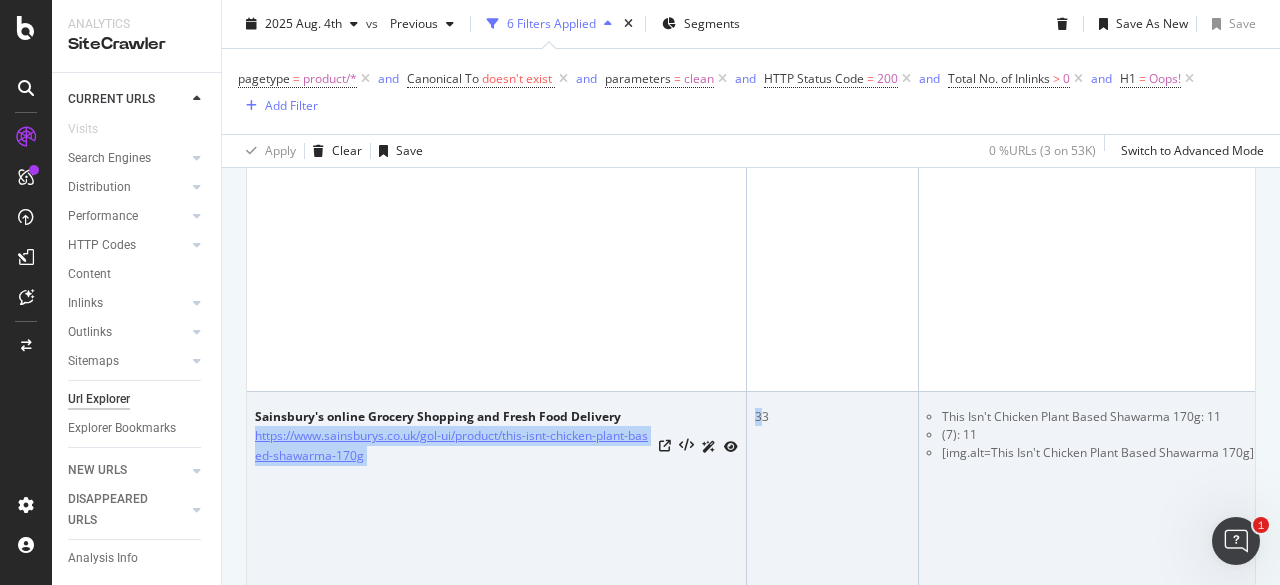 copy on "https://www.sainsburys.co.uk/gol-ui/product/this-isnt-chicken-plant-based-shawarma-170g 3" 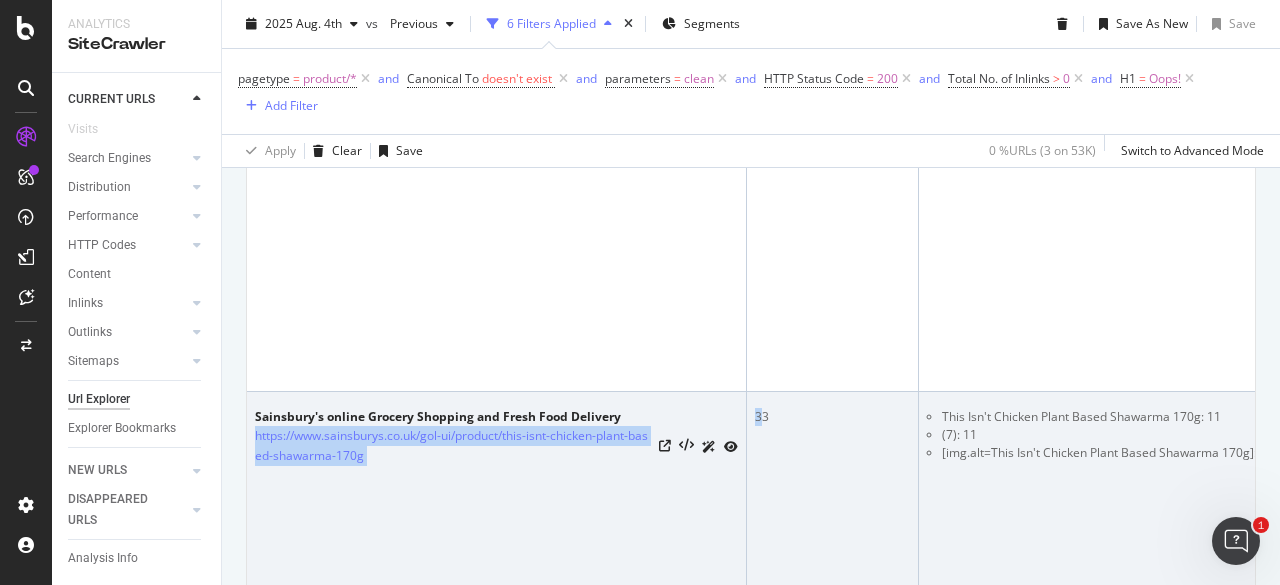 click on "This Isn't Chicken Plant Based Shawarma 170g: 11 (7): 11 [img.alt=This Isn't Chicken Plant Based Shawarma 170g]: 11" at bounding box center [1101, 628] 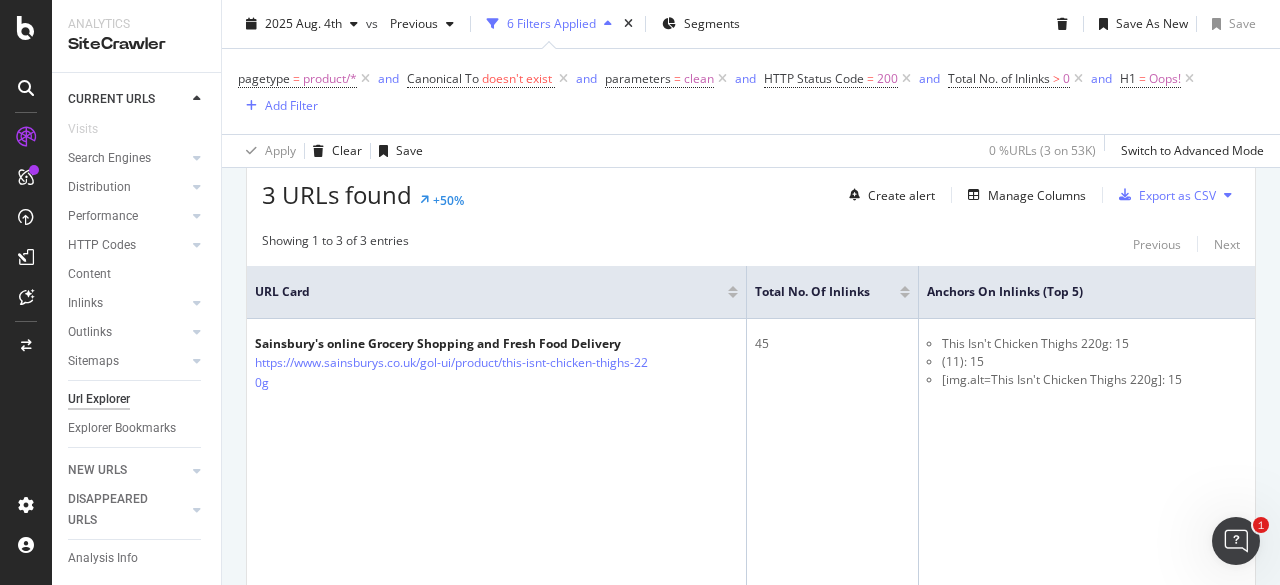 scroll, scrollTop: 632, scrollLeft: 0, axis: vertical 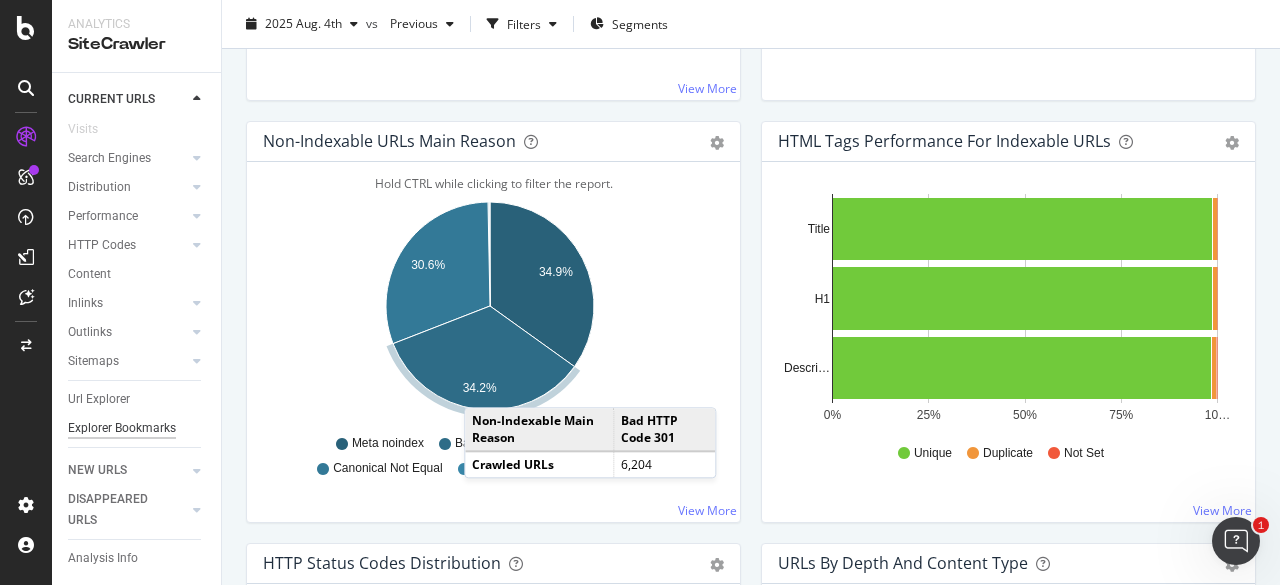 click on "Explorer Bookmarks" at bounding box center (122, 428) 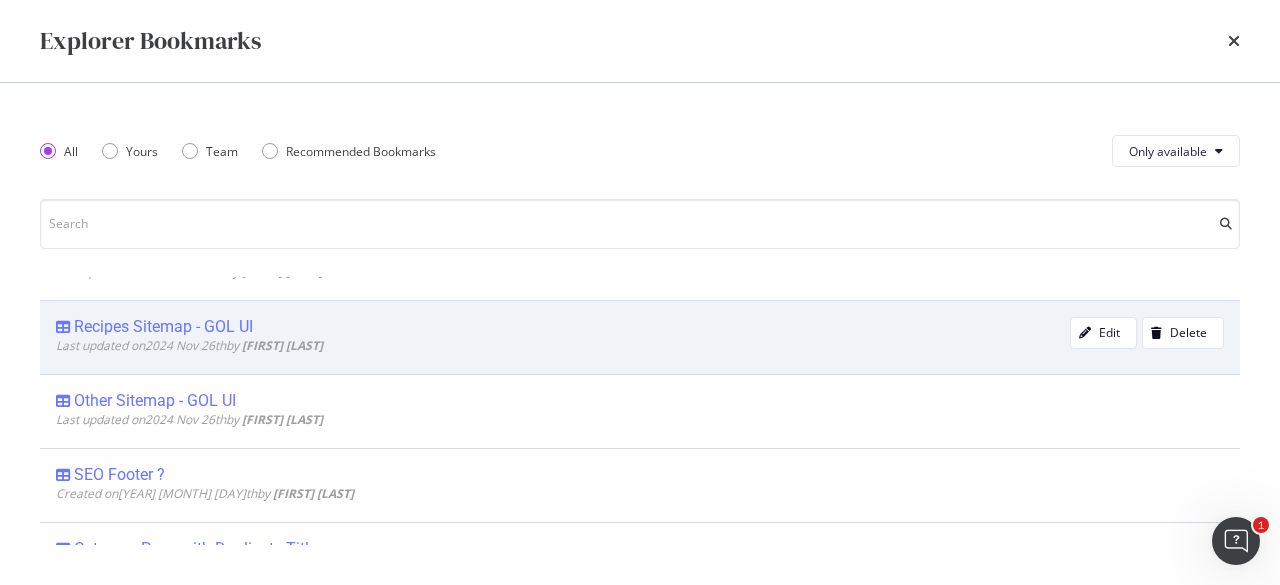 scroll, scrollTop: 0, scrollLeft: 0, axis: both 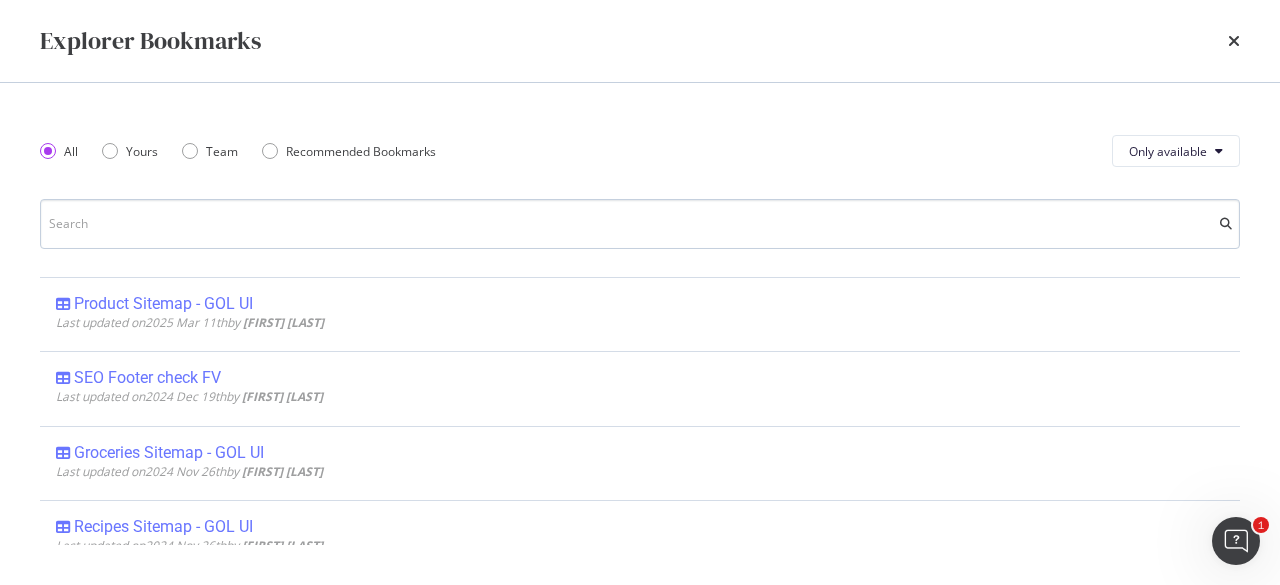 click at bounding box center [640, 224] 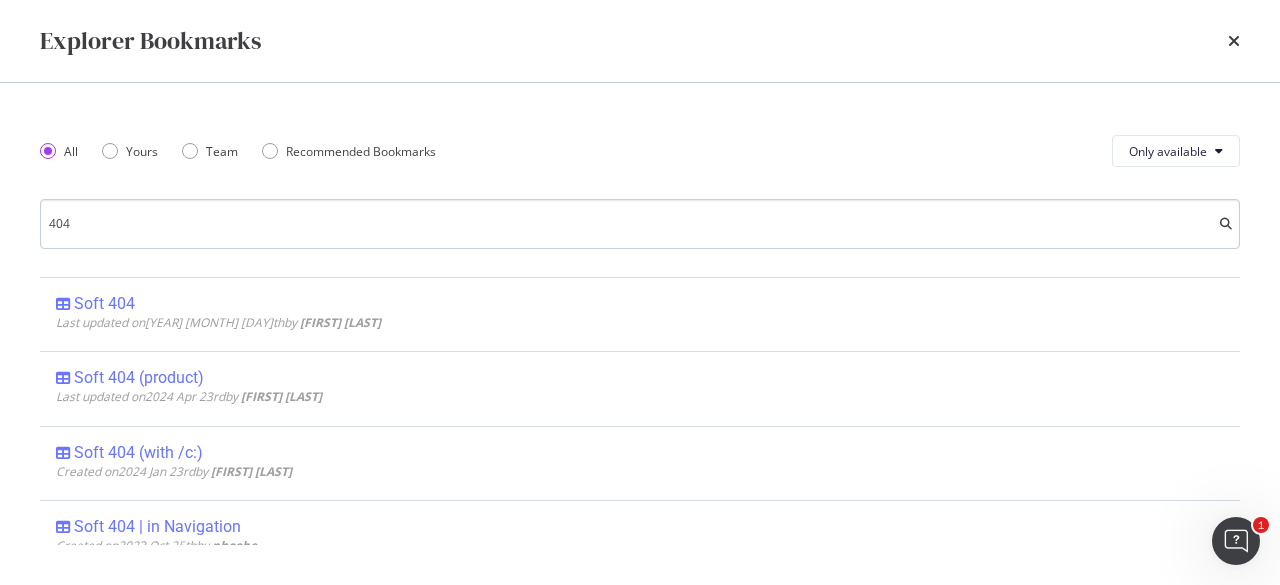 click on "404" at bounding box center (640, 224) 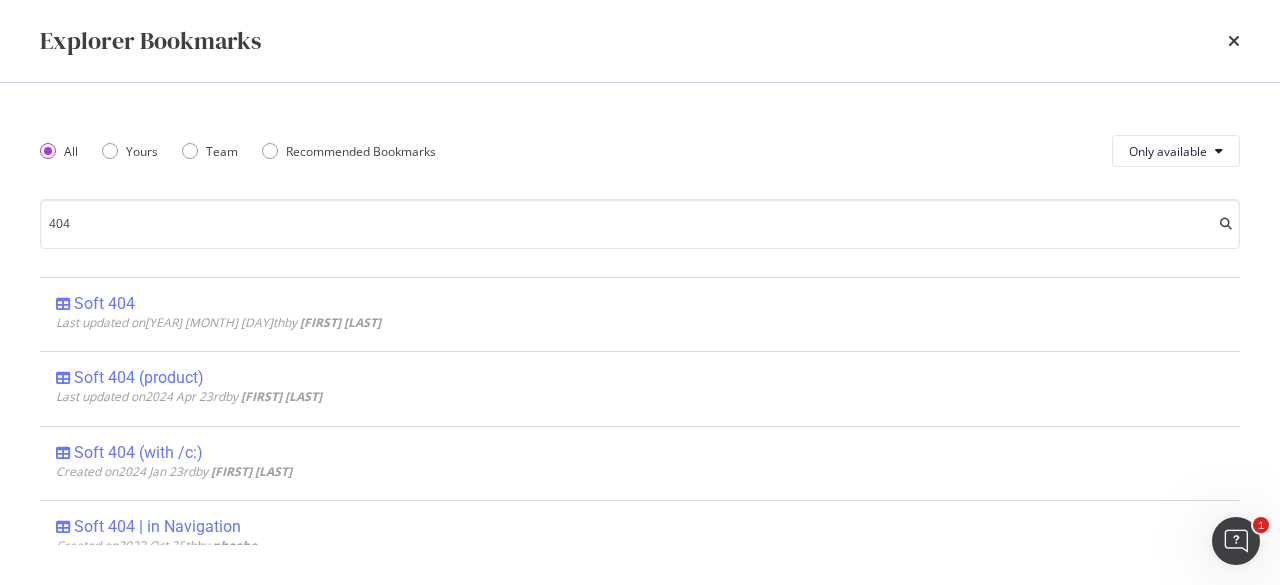 click at bounding box center [1226, 224] 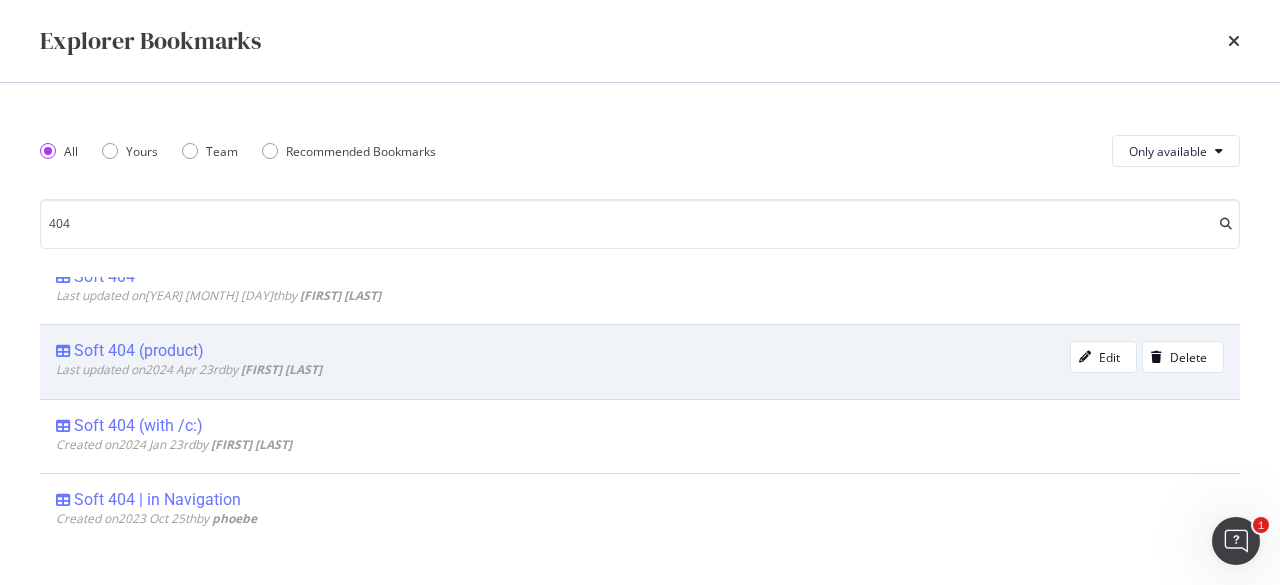 scroll, scrollTop: 0, scrollLeft: 0, axis: both 